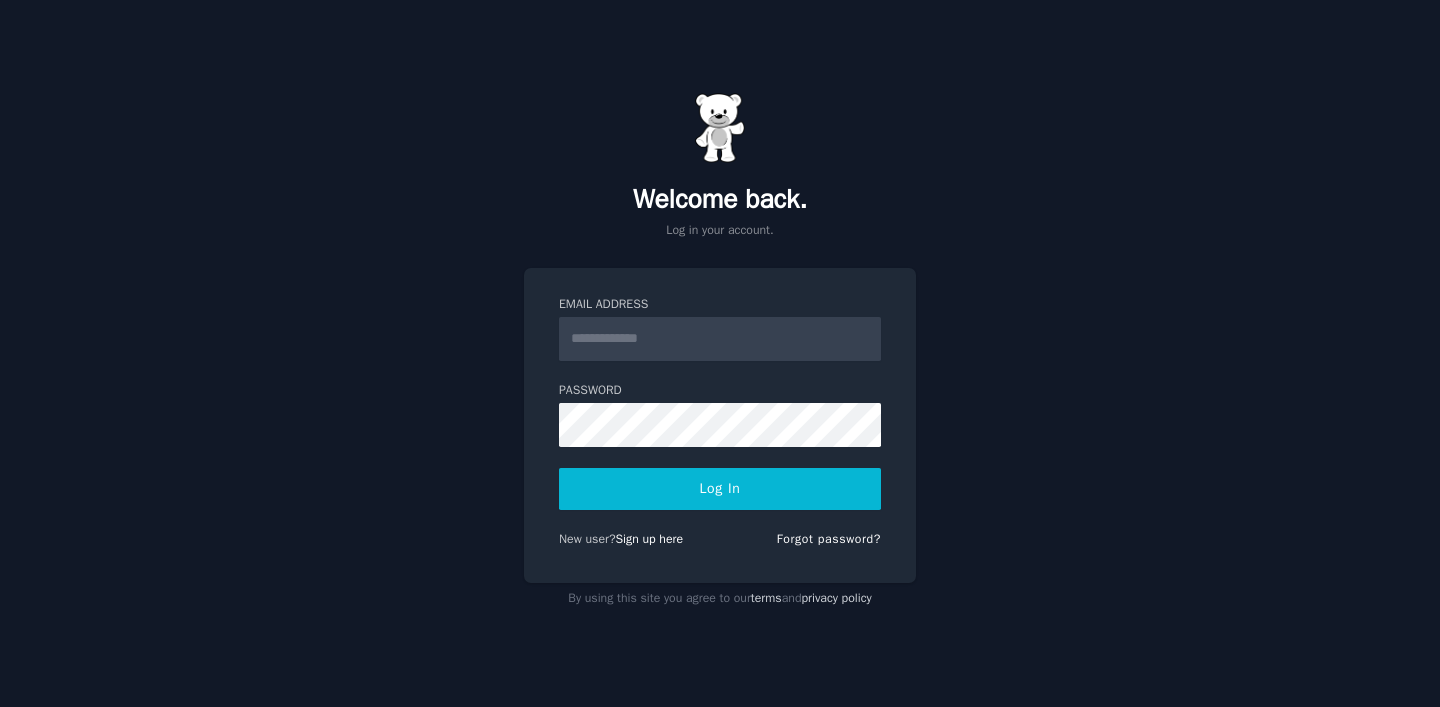 scroll, scrollTop: 0, scrollLeft: 0, axis: both 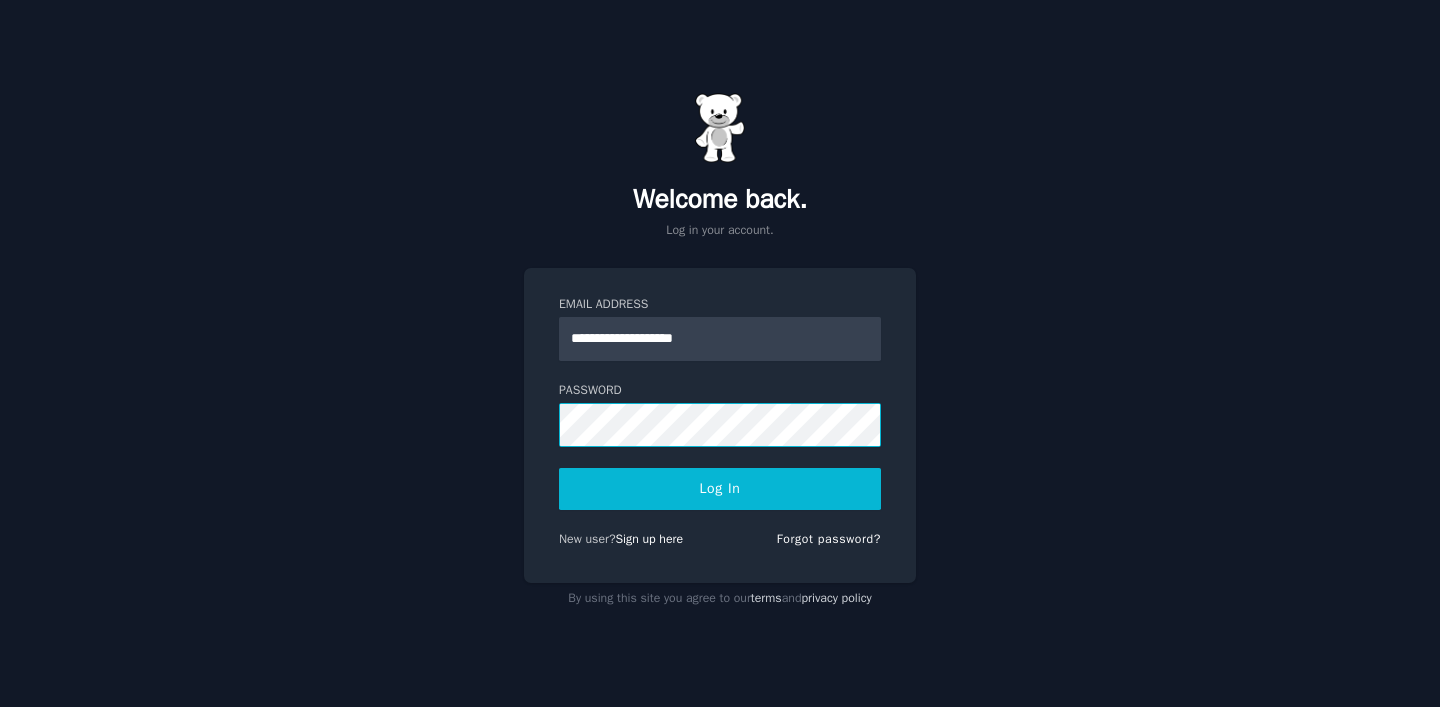 click on "Log In" at bounding box center [720, 489] 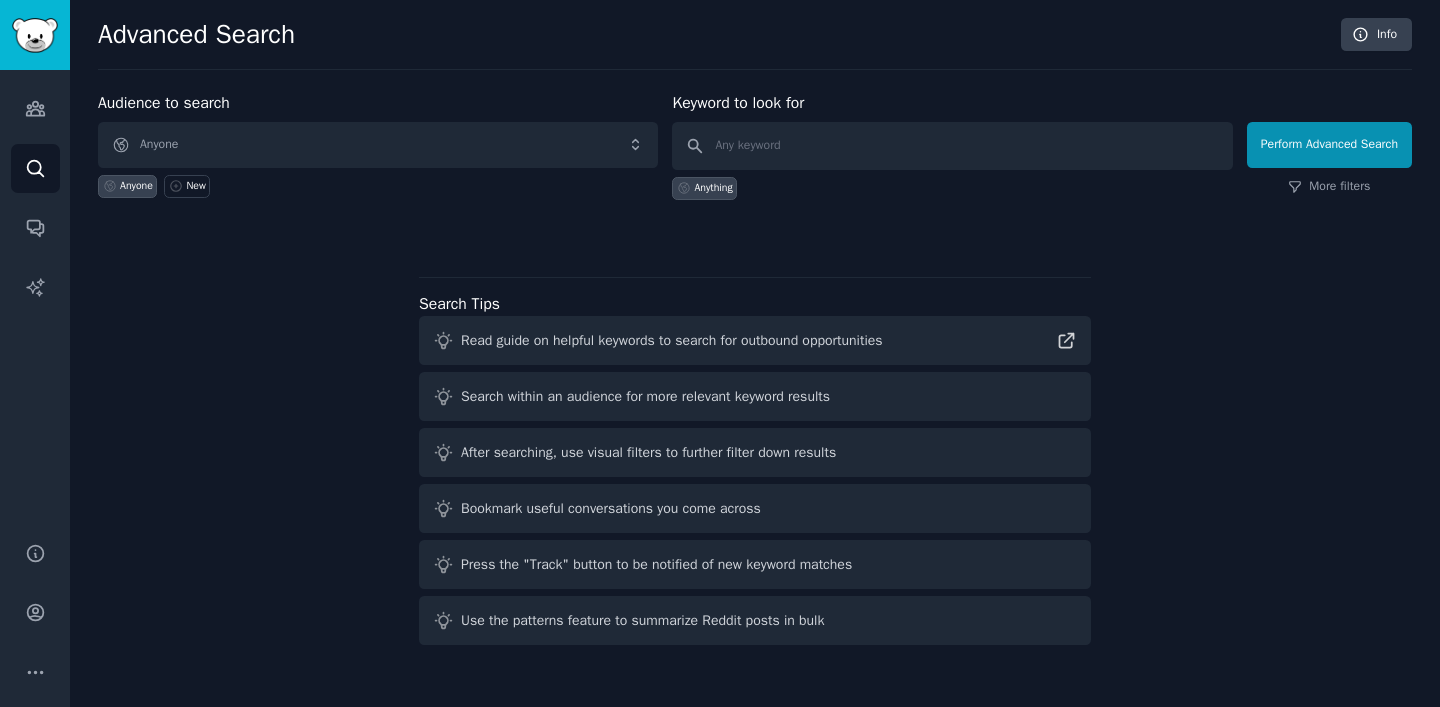 scroll, scrollTop: 0, scrollLeft: 0, axis: both 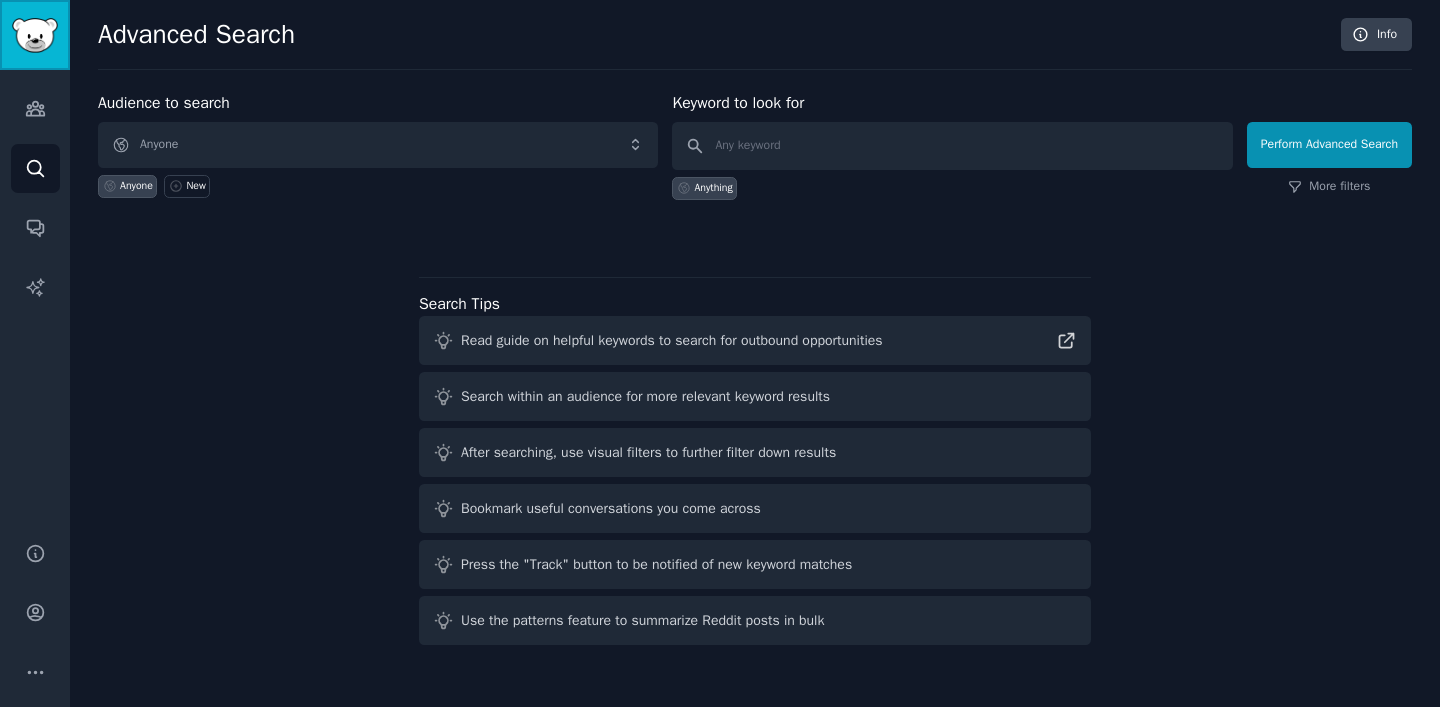 click at bounding box center [35, 35] 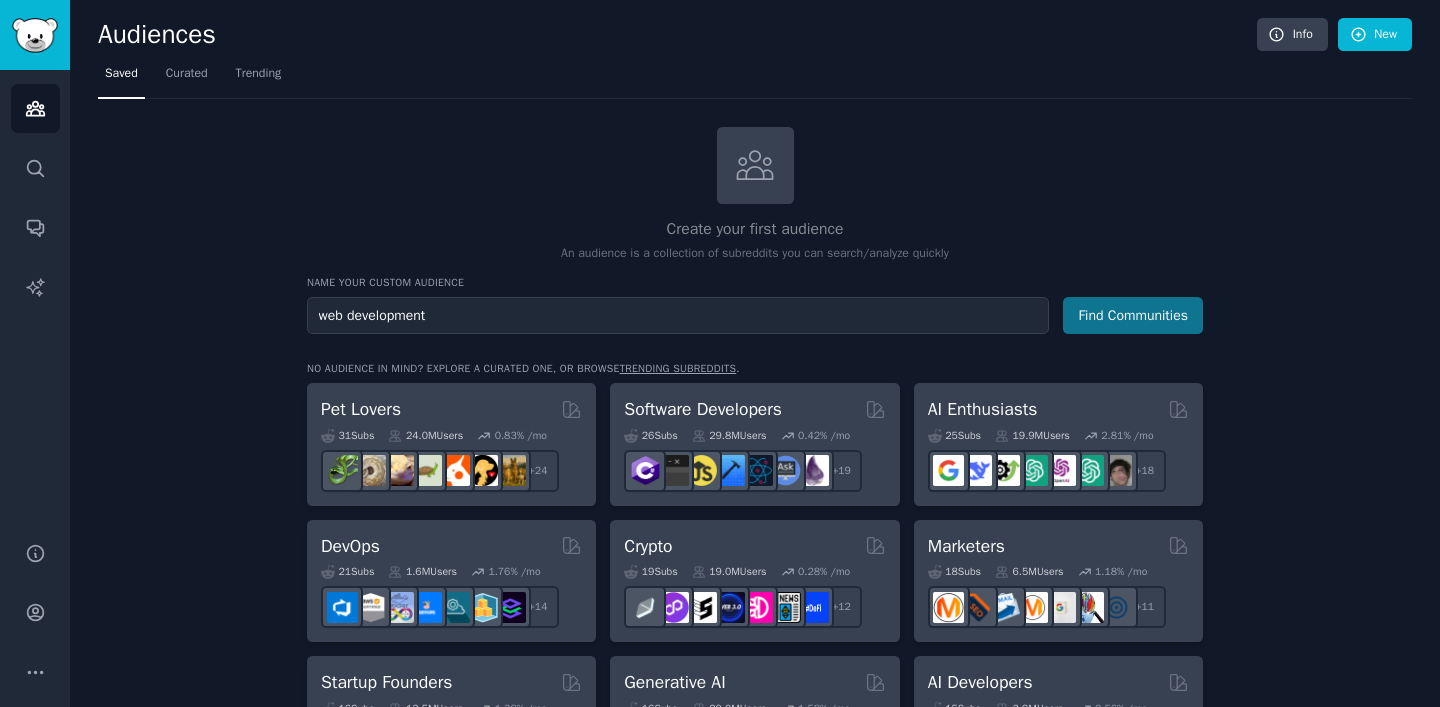 type on "web development" 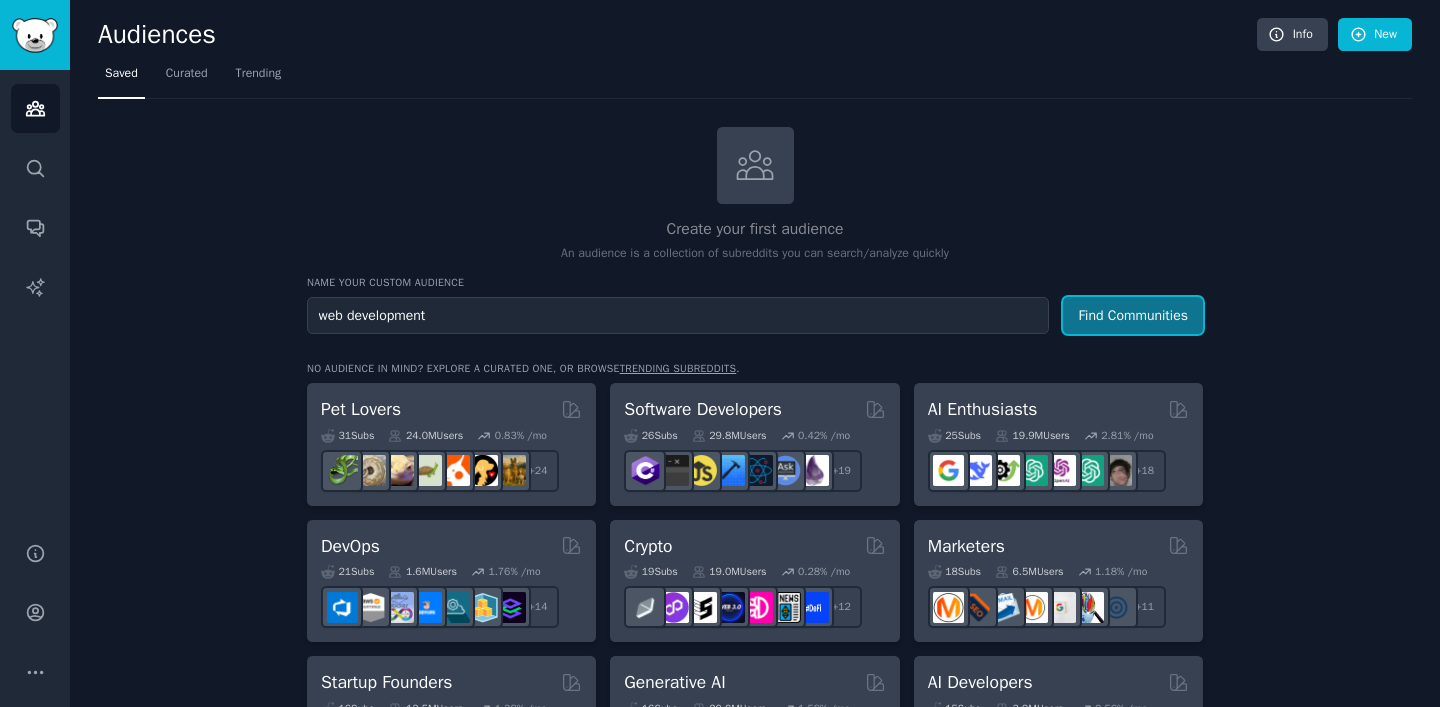 click on "Find Communities" at bounding box center [1133, 315] 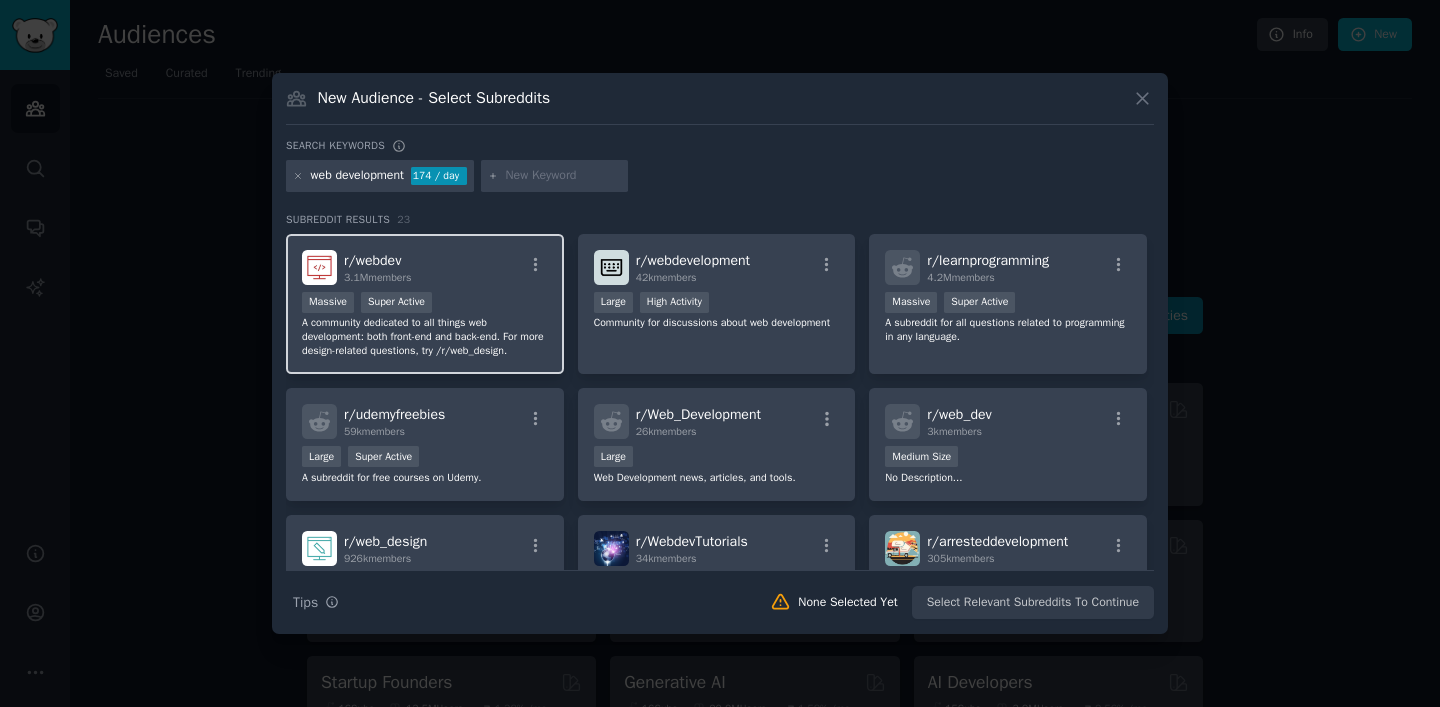 scroll, scrollTop: 3, scrollLeft: 0, axis: vertical 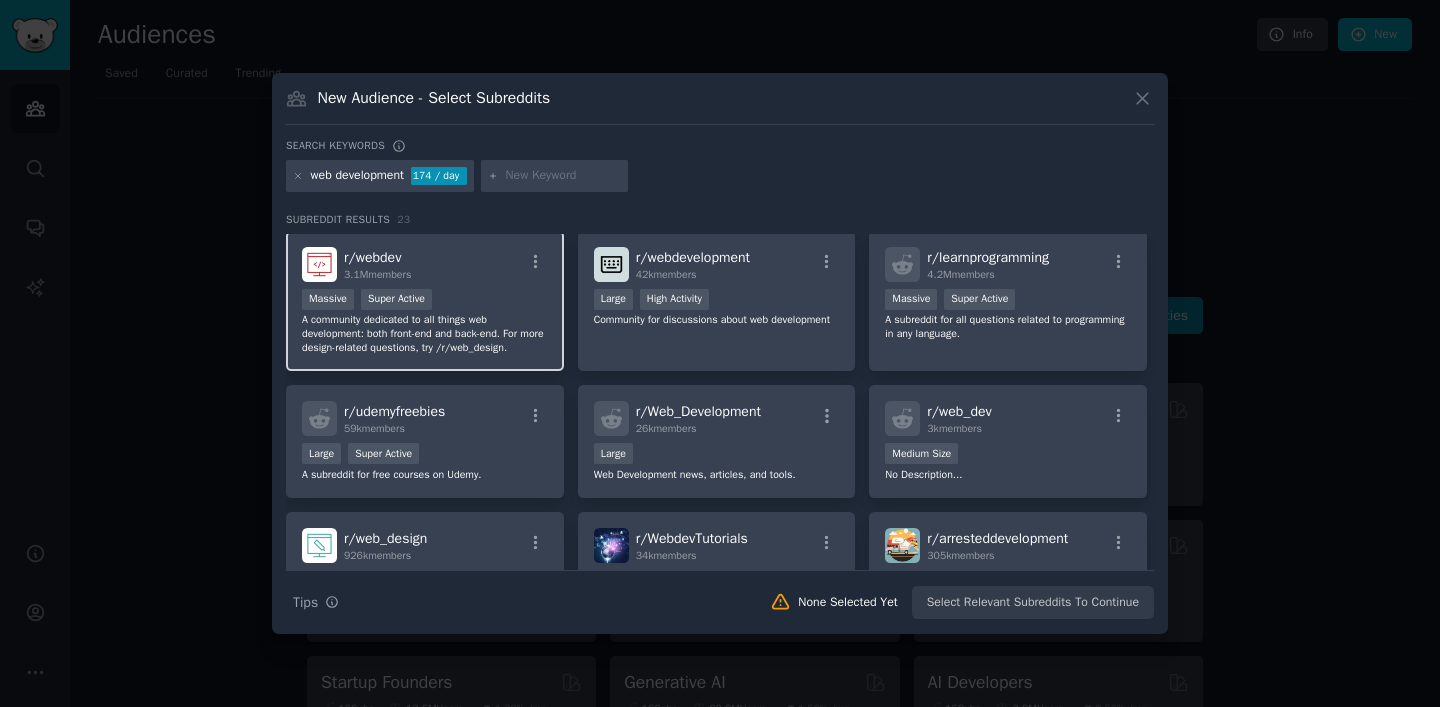 click on "r/ webdev 3.1M  members Massive Super Active A community dedicated to all things web development: both front-end and back-end. For more design-related questions, try /r/web_design." at bounding box center [425, 301] 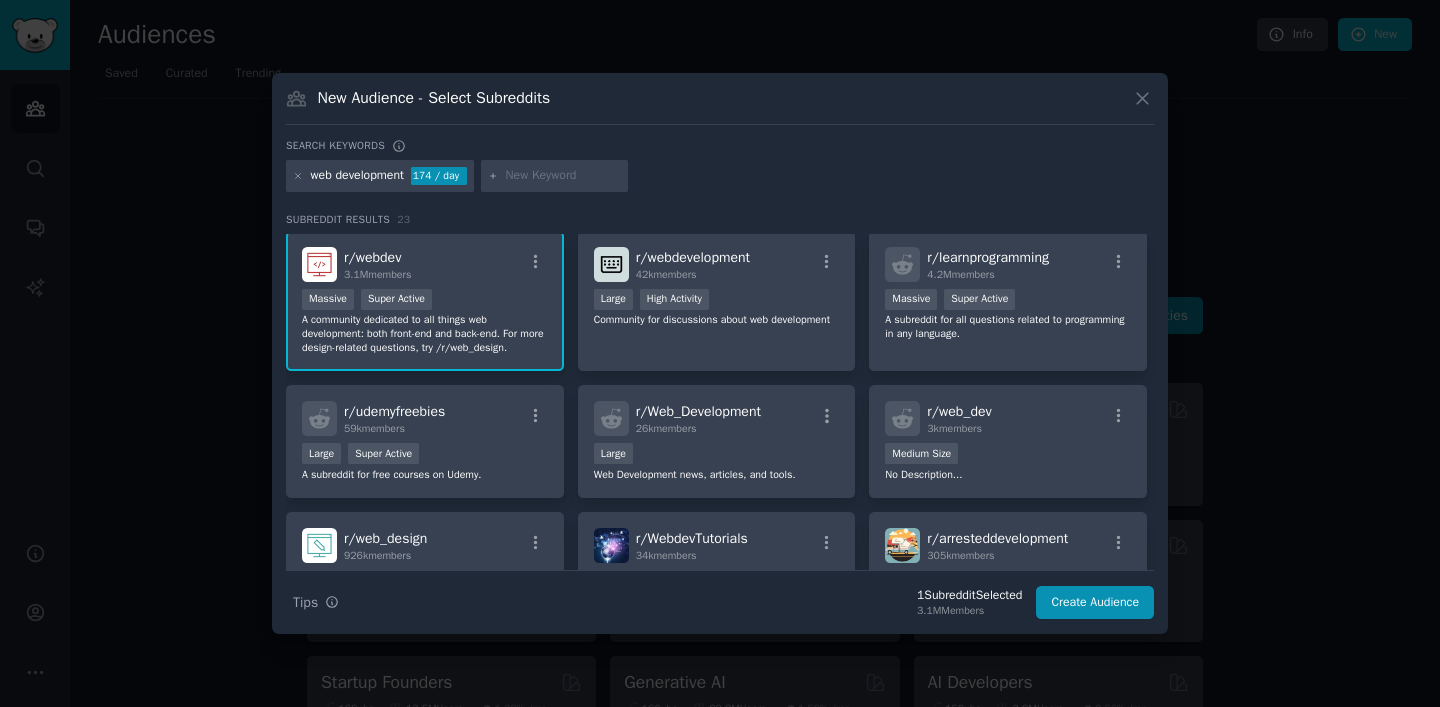 click on "r/ webdev 3.1M  members Massive Super Active A community dedicated to all things web development: both front-end and back-end. For more design-related questions, try /r/web_design." at bounding box center [425, 301] 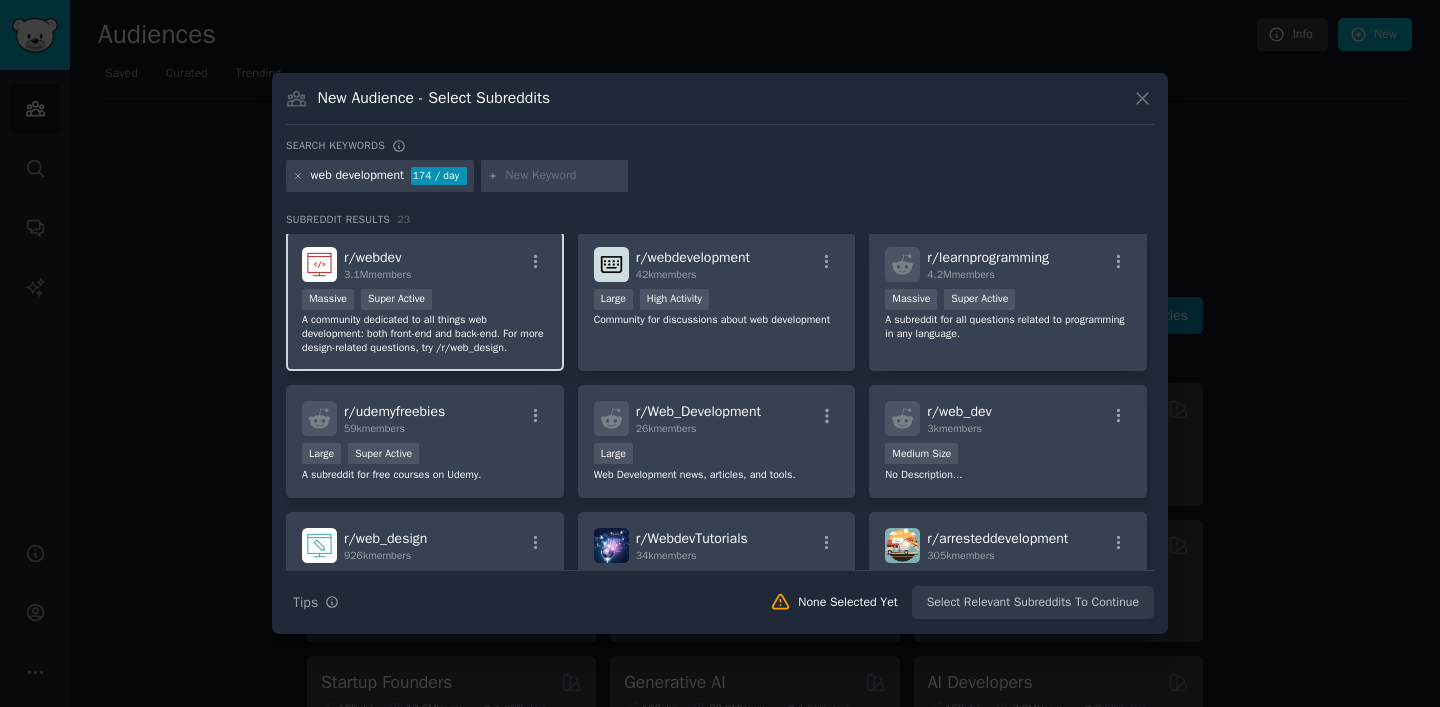 click on "r/ webdev" at bounding box center [372, 257] 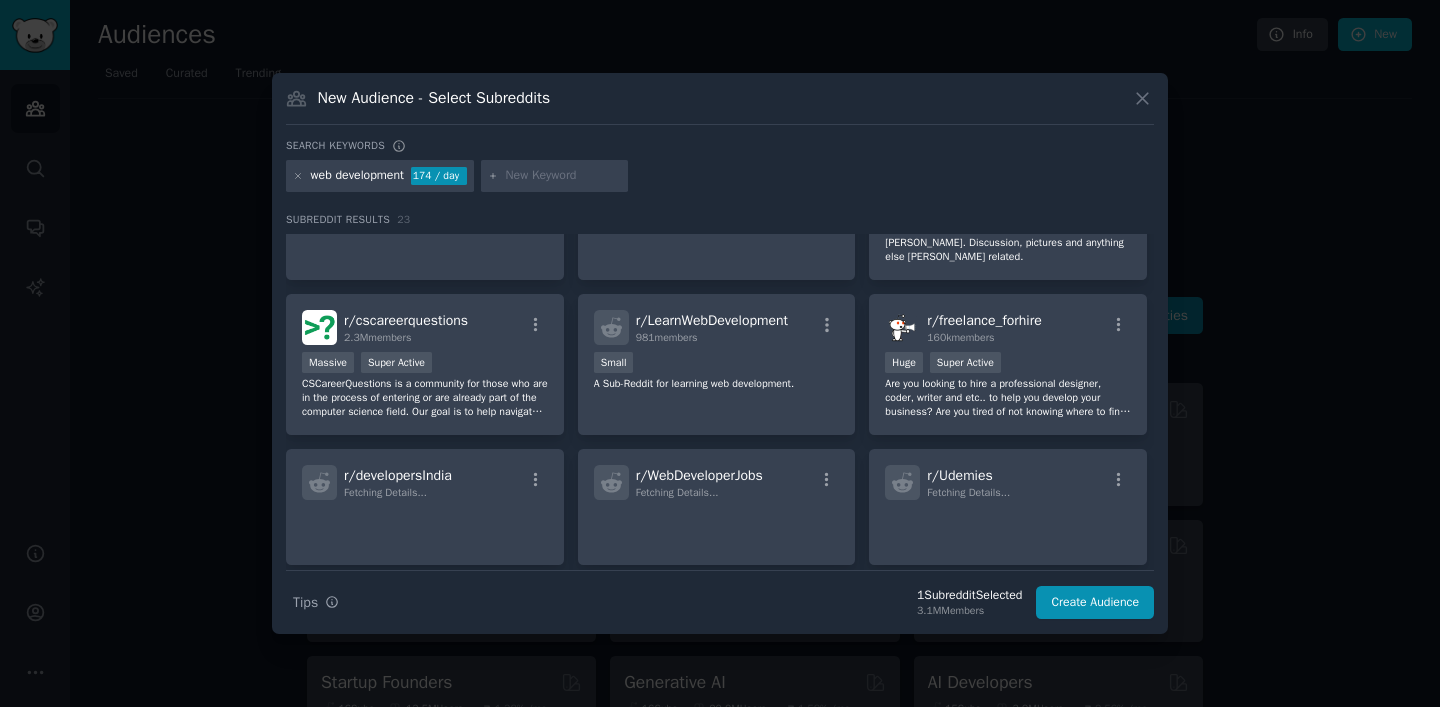 scroll, scrollTop: 469, scrollLeft: 0, axis: vertical 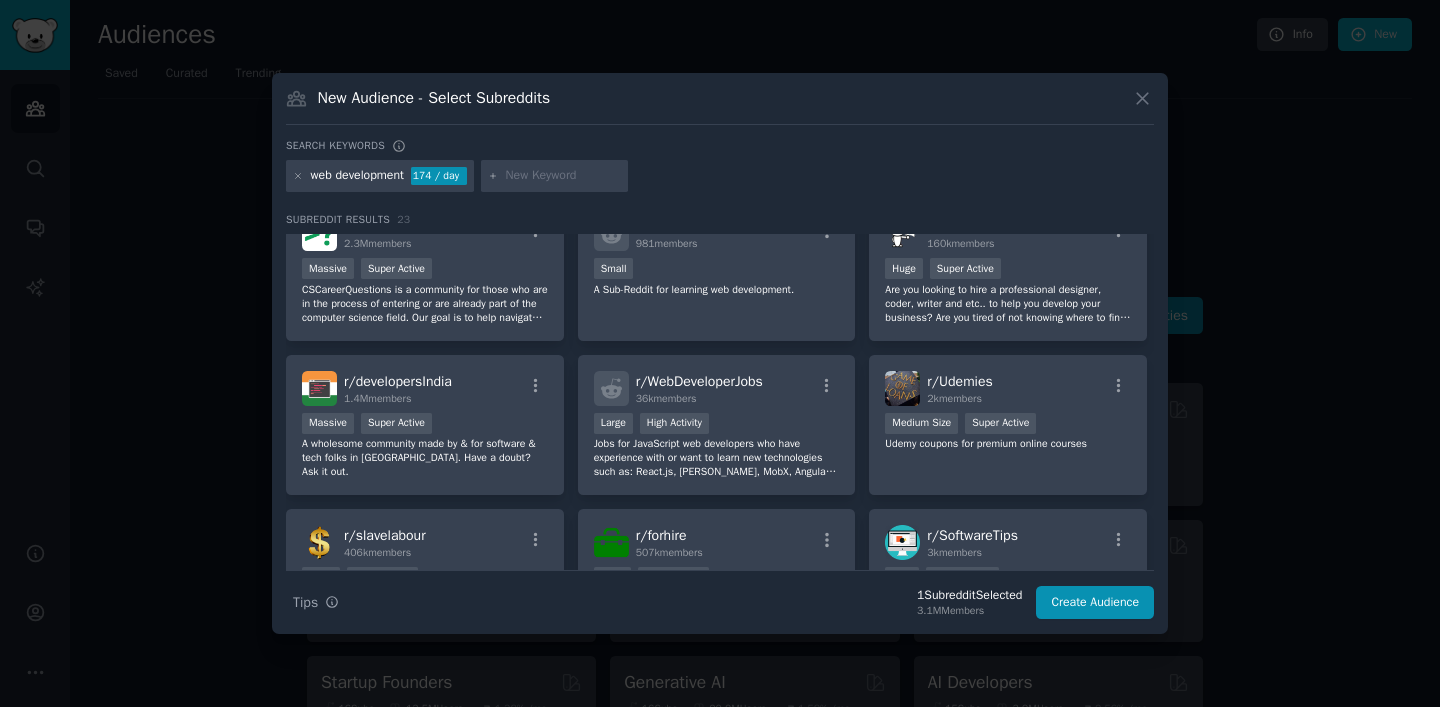click at bounding box center [720, 353] 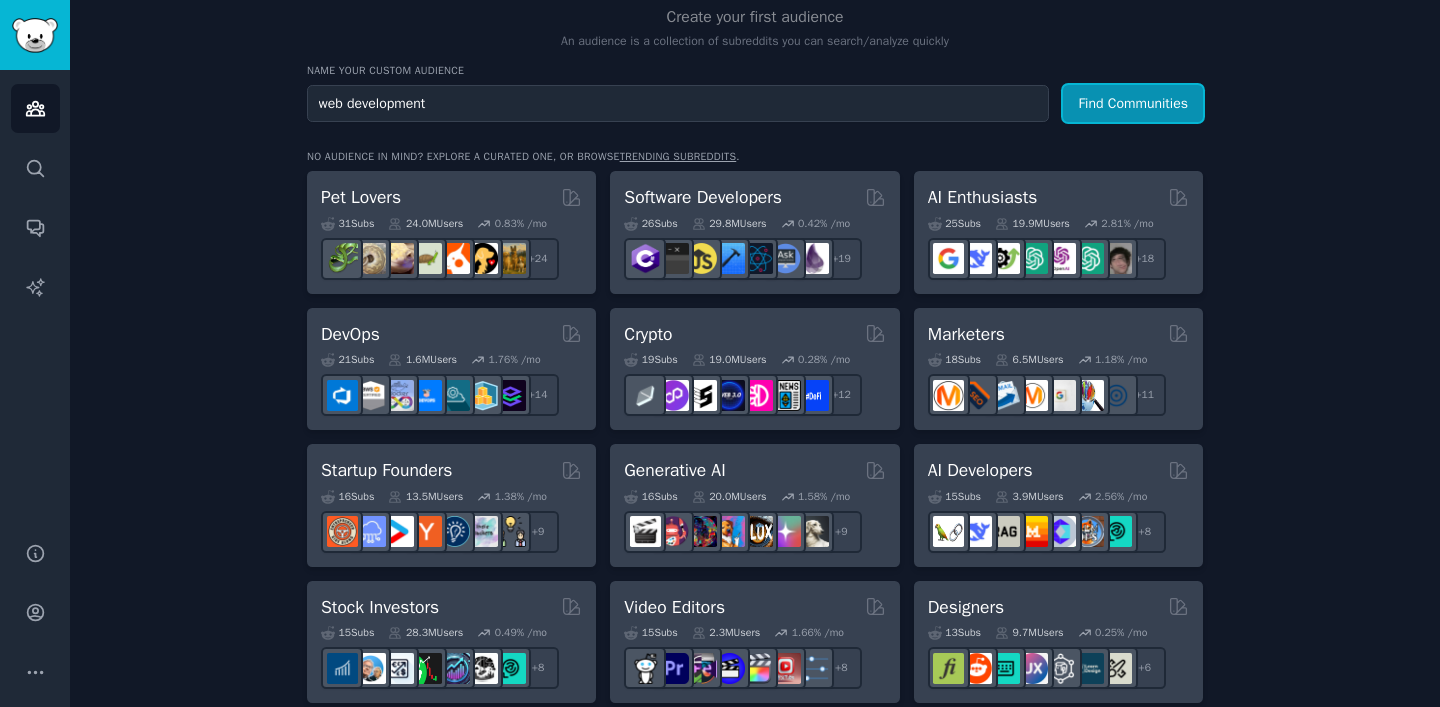 scroll, scrollTop: 220, scrollLeft: 0, axis: vertical 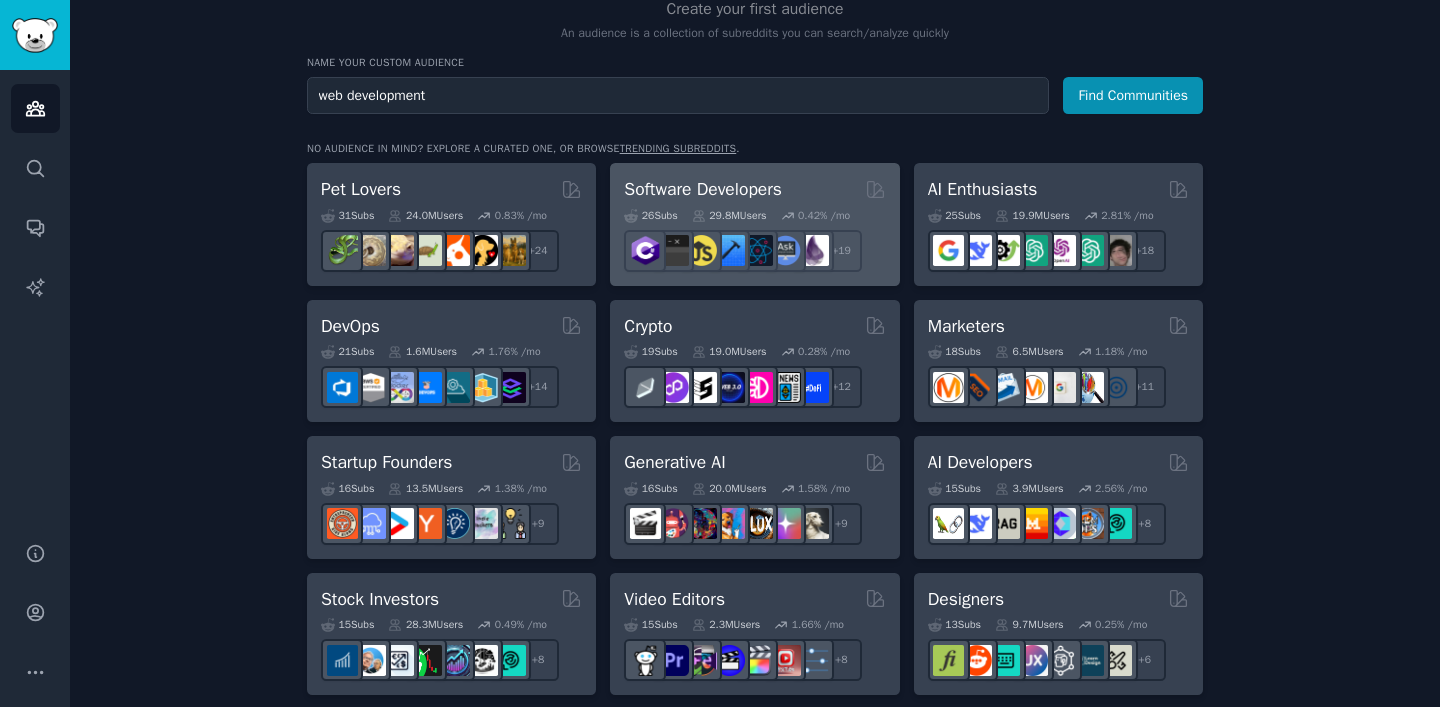 click on "Software Developers" at bounding box center (703, 189) 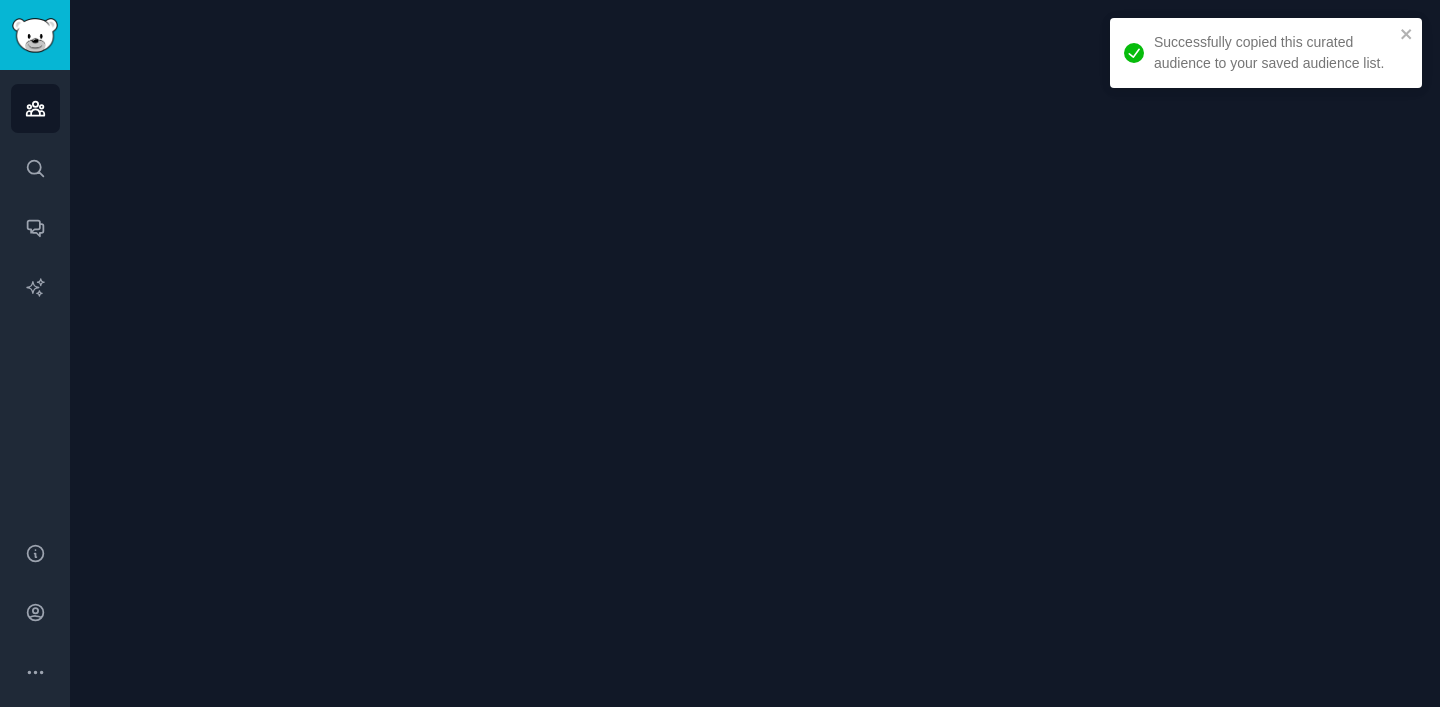 click 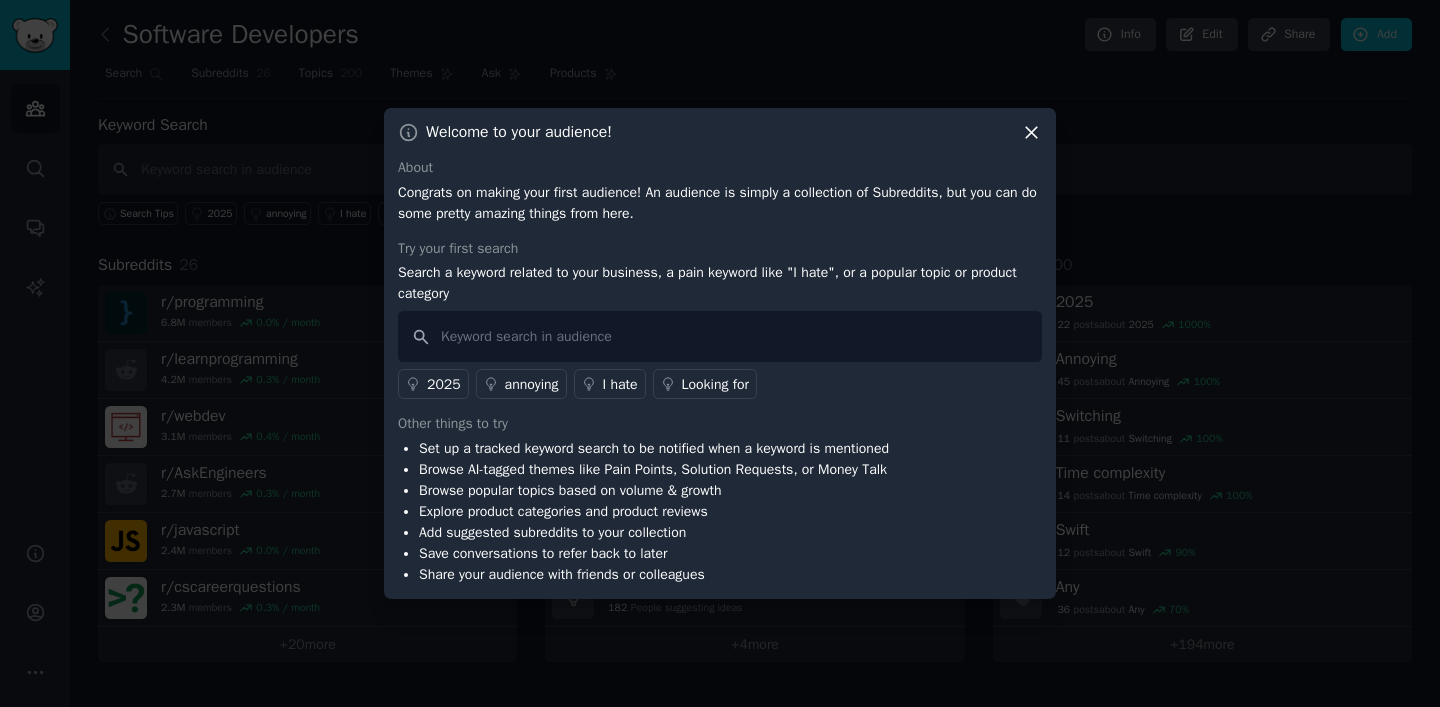 click 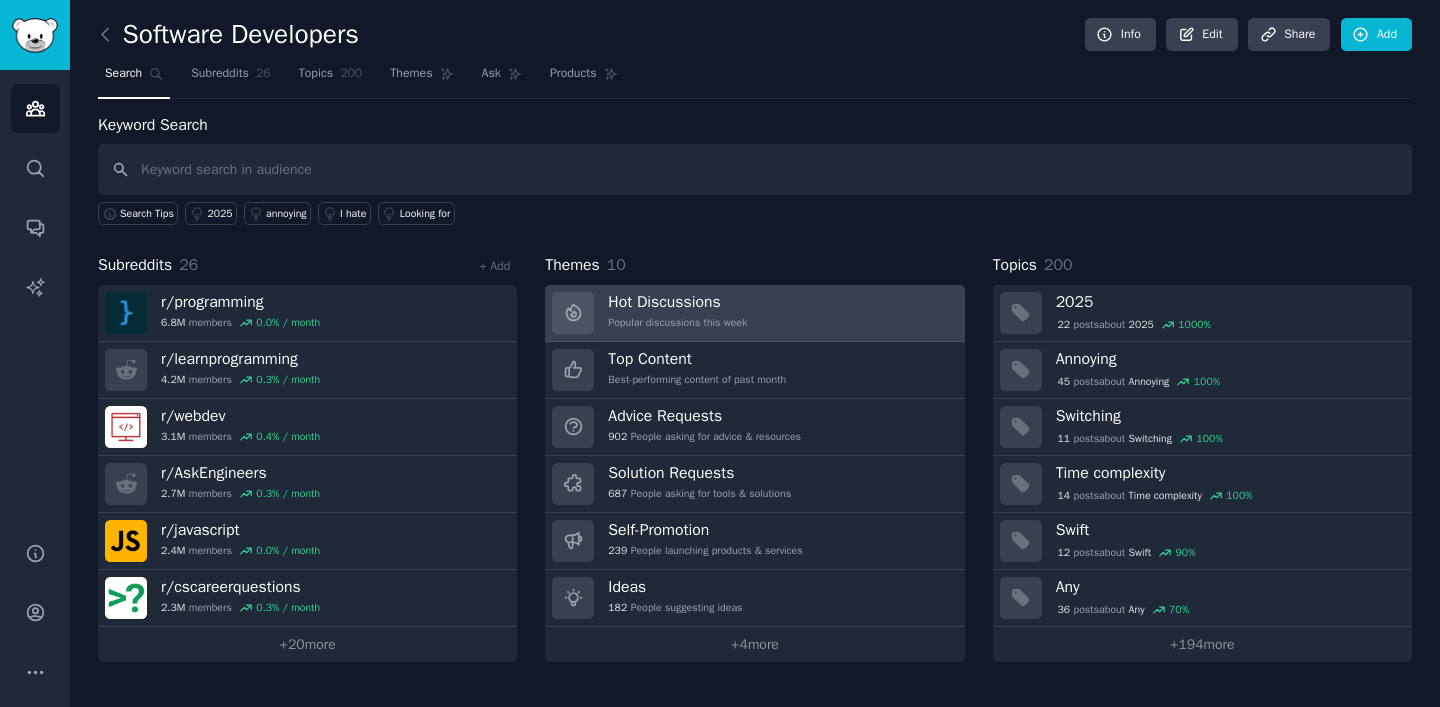 click on "Hot Discussions" at bounding box center (677, 302) 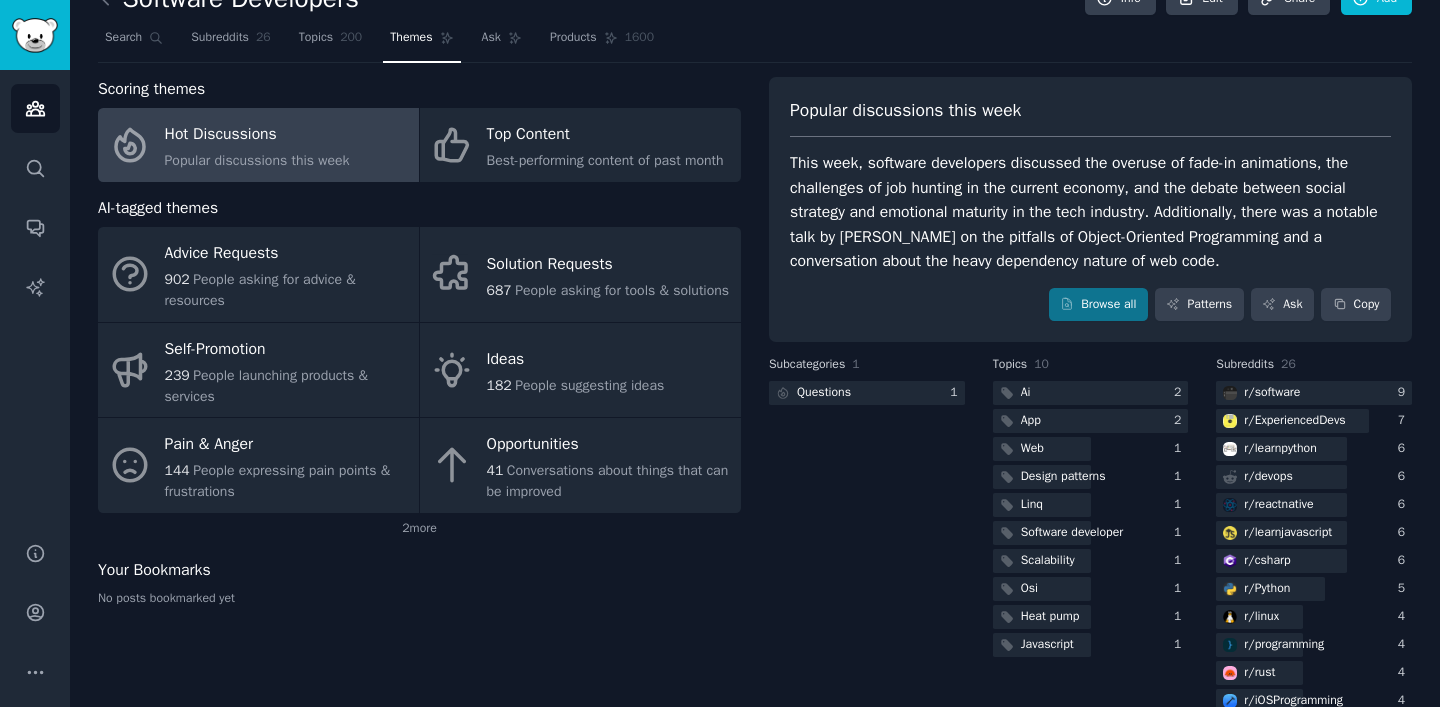 scroll, scrollTop: 82, scrollLeft: 0, axis: vertical 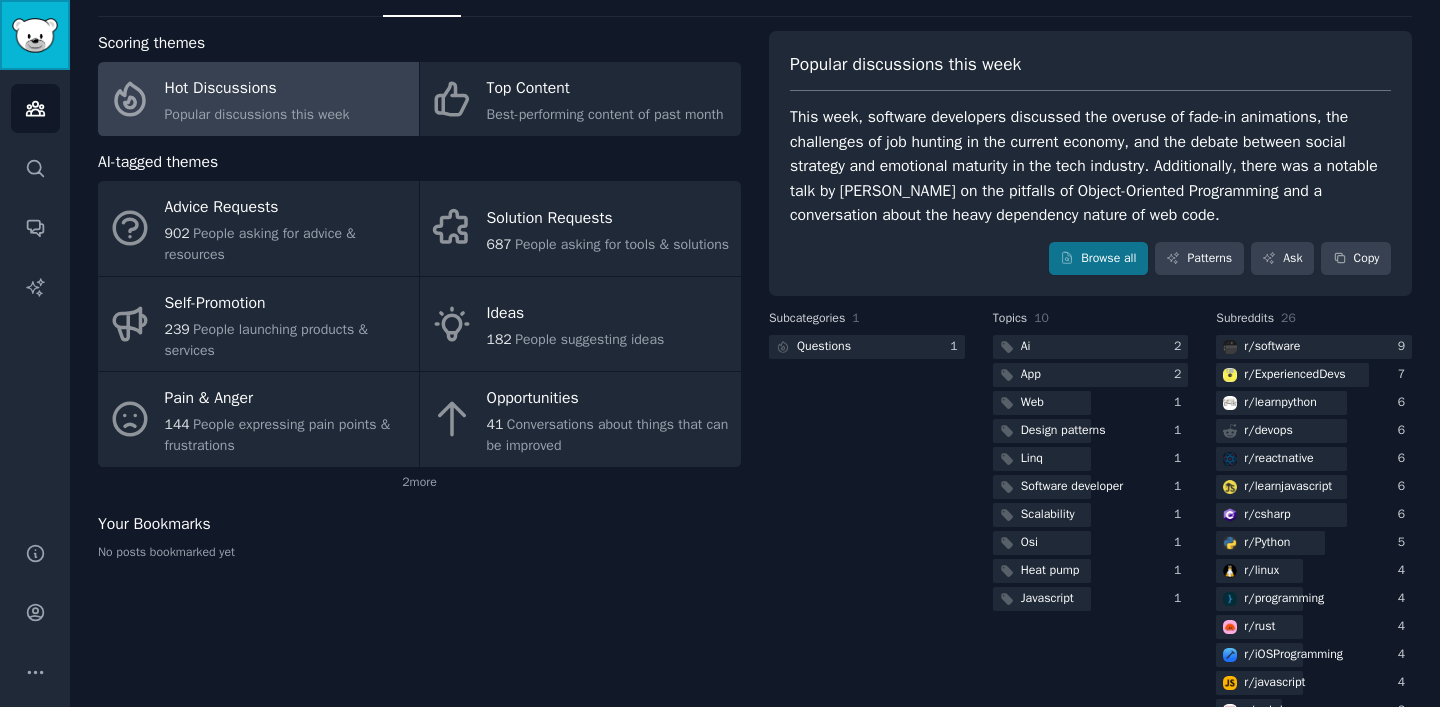 click at bounding box center [35, 35] 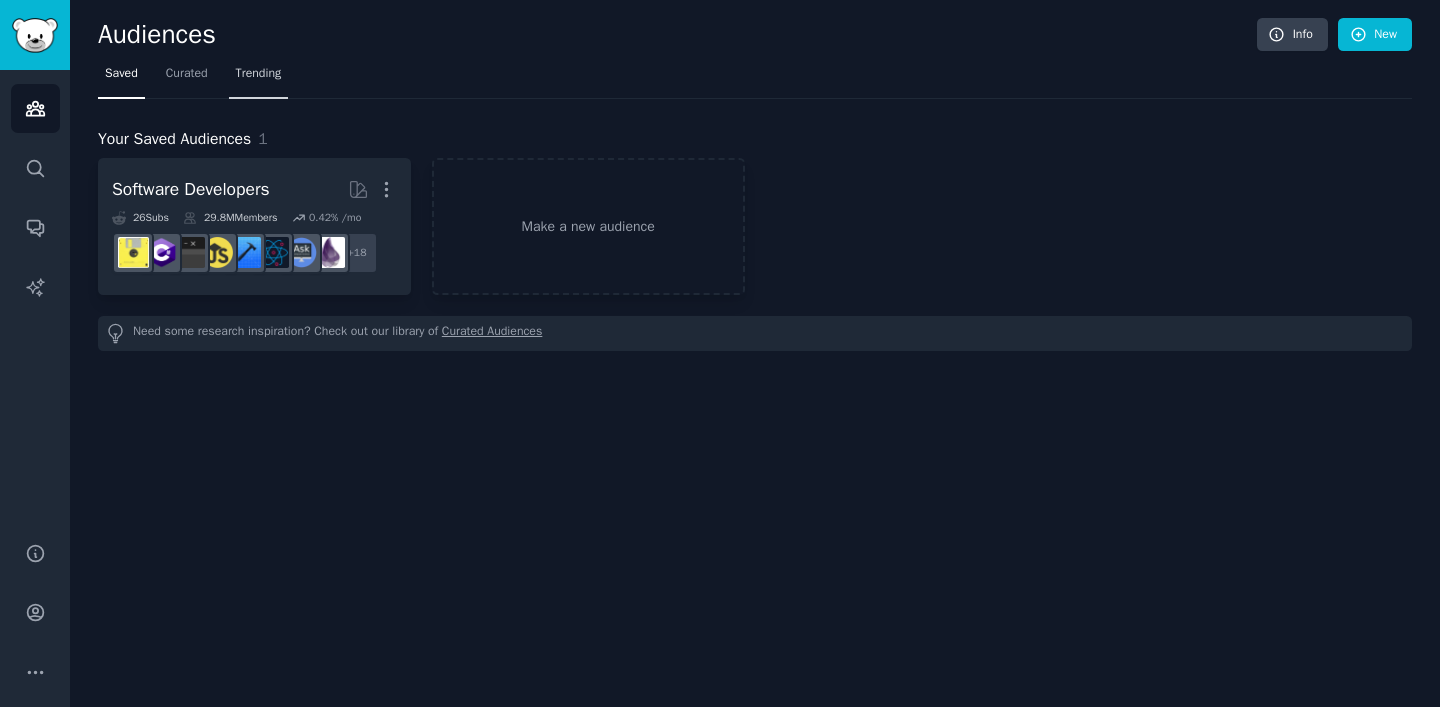 click on "Trending" at bounding box center [259, 74] 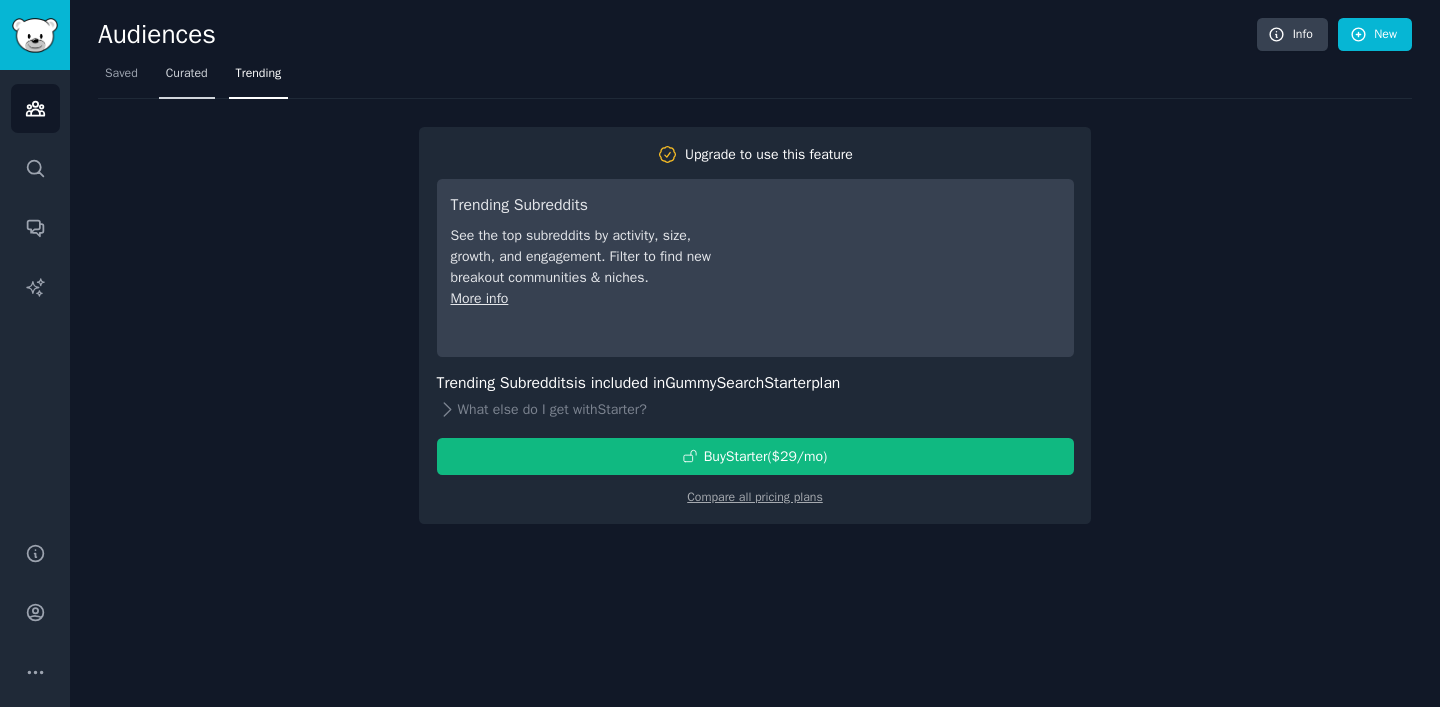 click on "Curated" at bounding box center [187, 78] 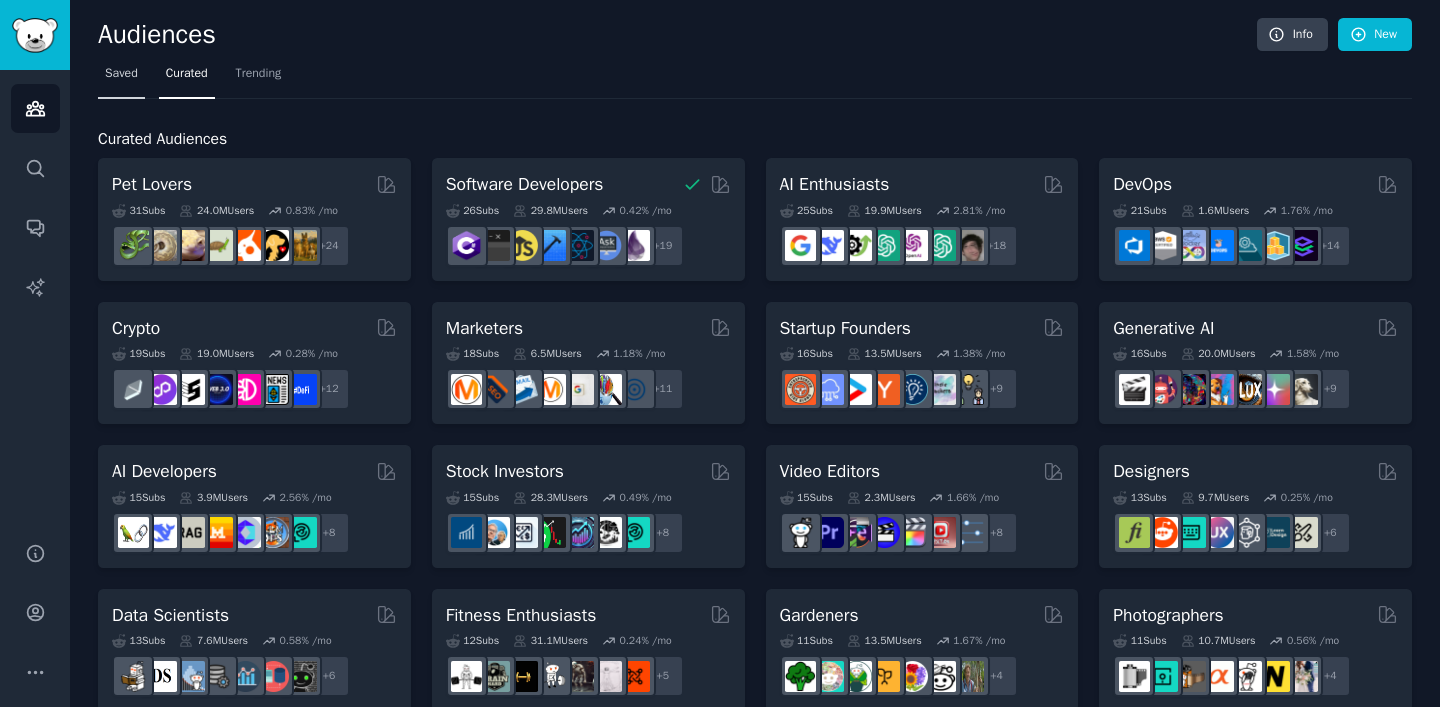 click on "Saved" at bounding box center [121, 74] 